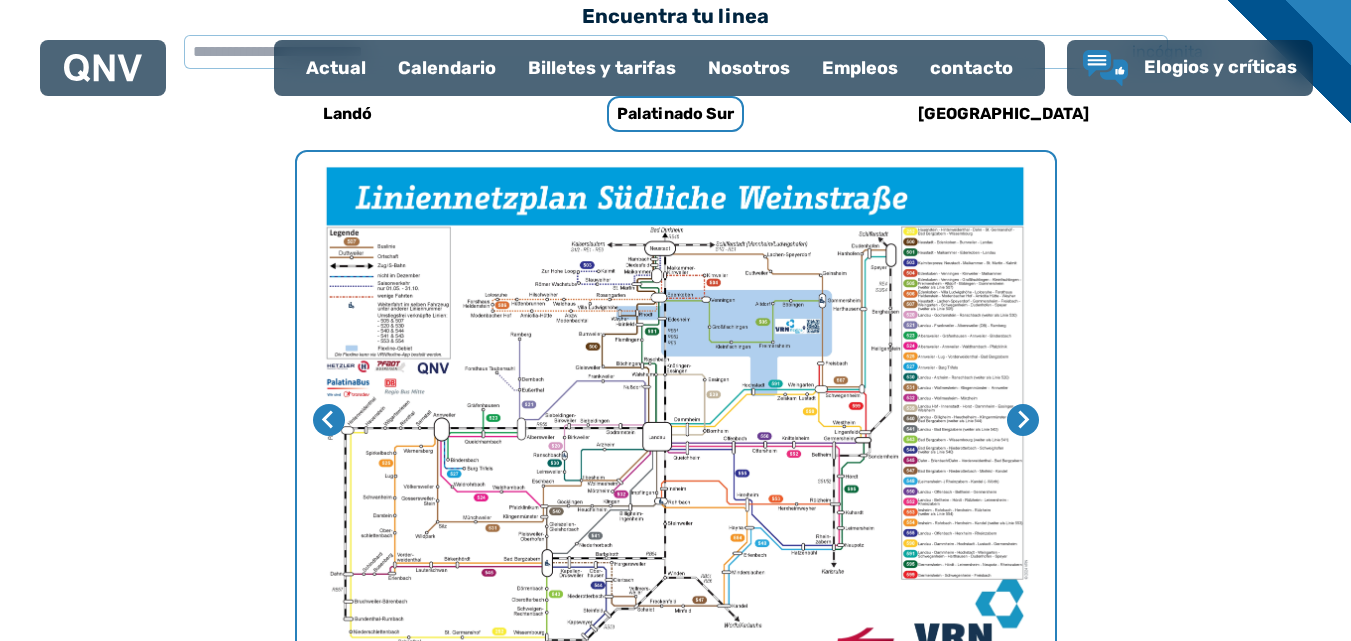 scroll, scrollTop: 616, scrollLeft: 0, axis: vertical 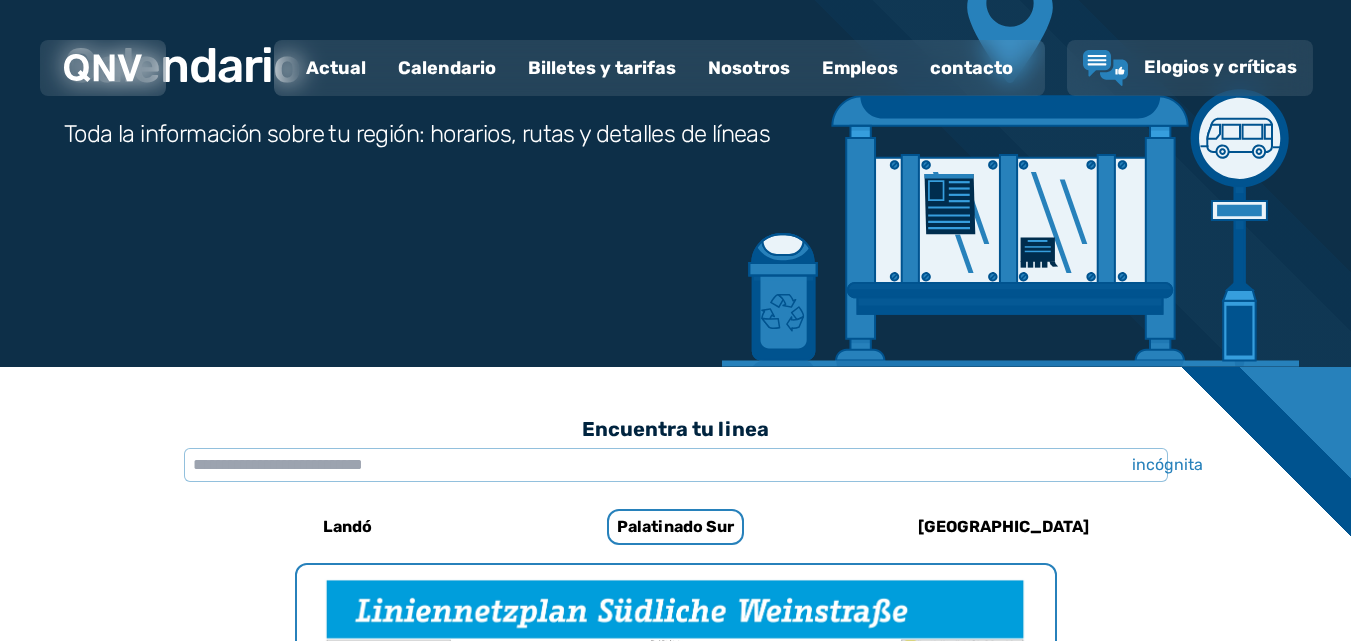 click on "Empleos" at bounding box center [860, 68] 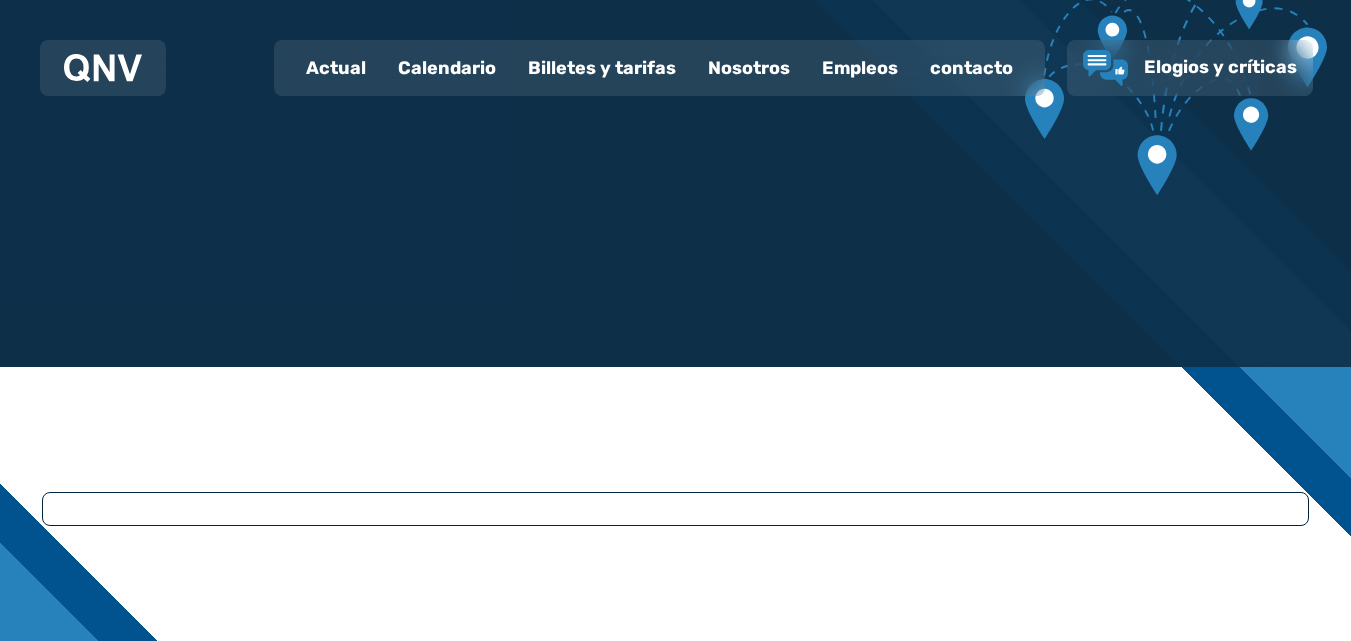 scroll, scrollTop: 0, scrollLeft: 0, axis: both 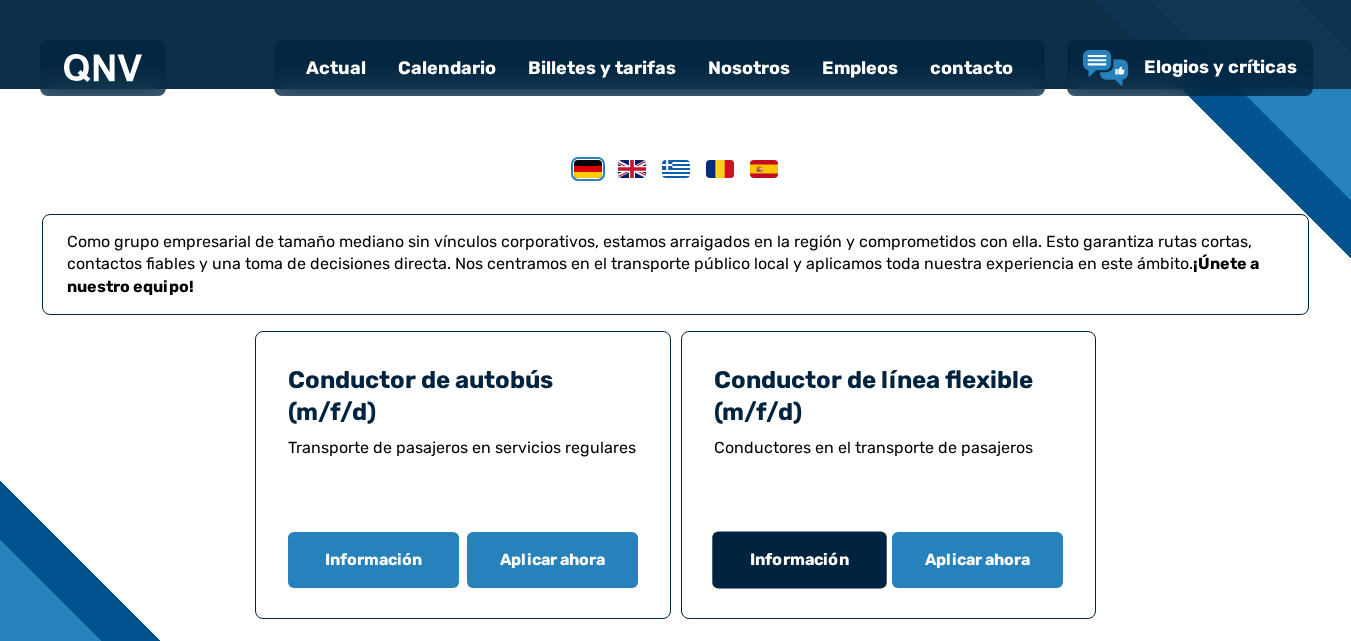 click on "Información" at bounding box center [798, 559] 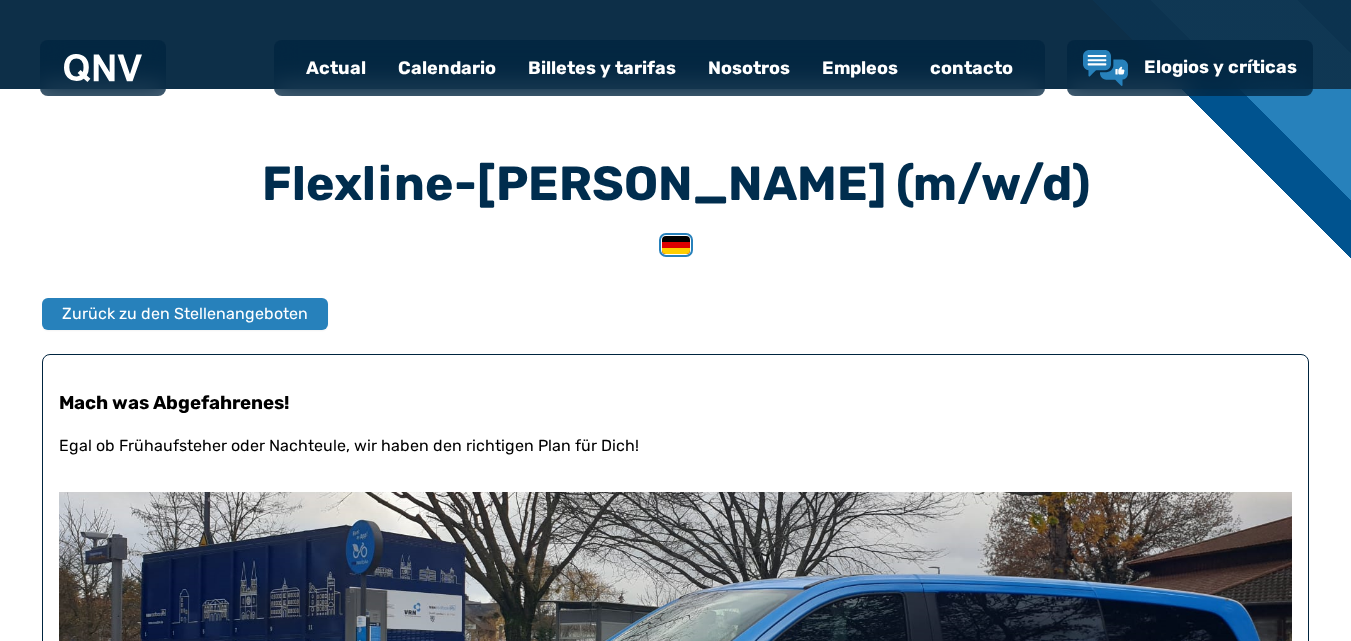 scroll, scrollTop: 345, scrollLeft: 0, axis: vertical 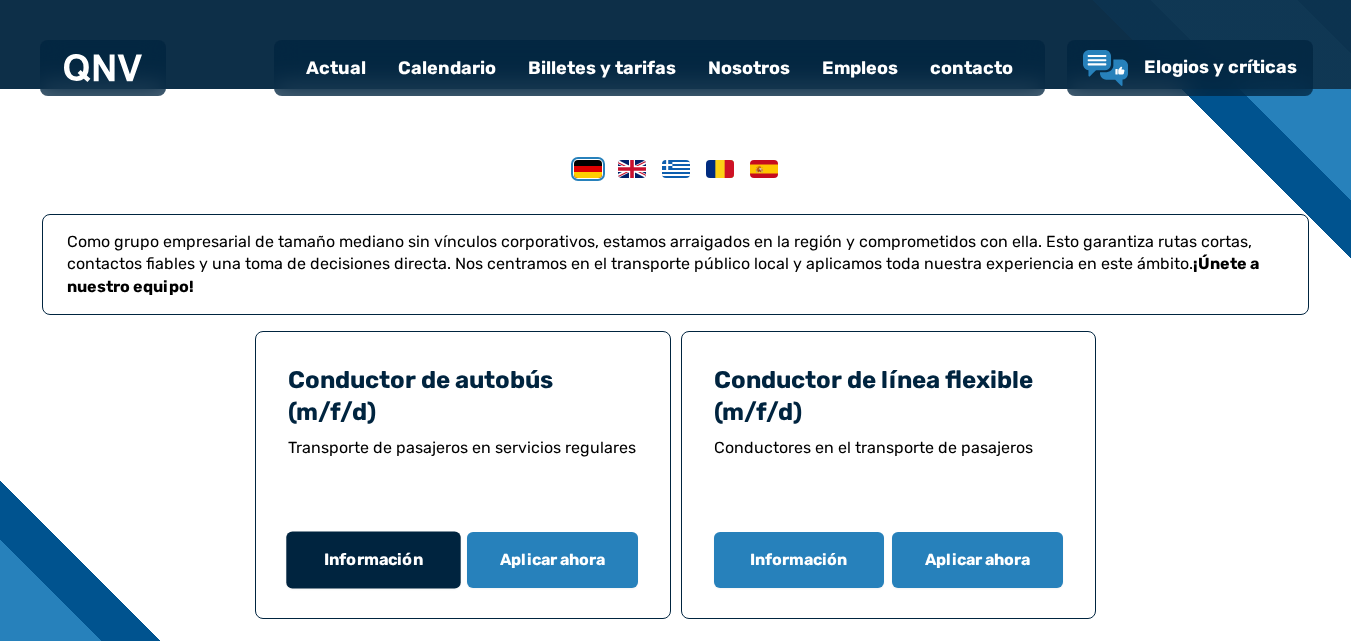 click on "Información" at bounding box center (373, 559) 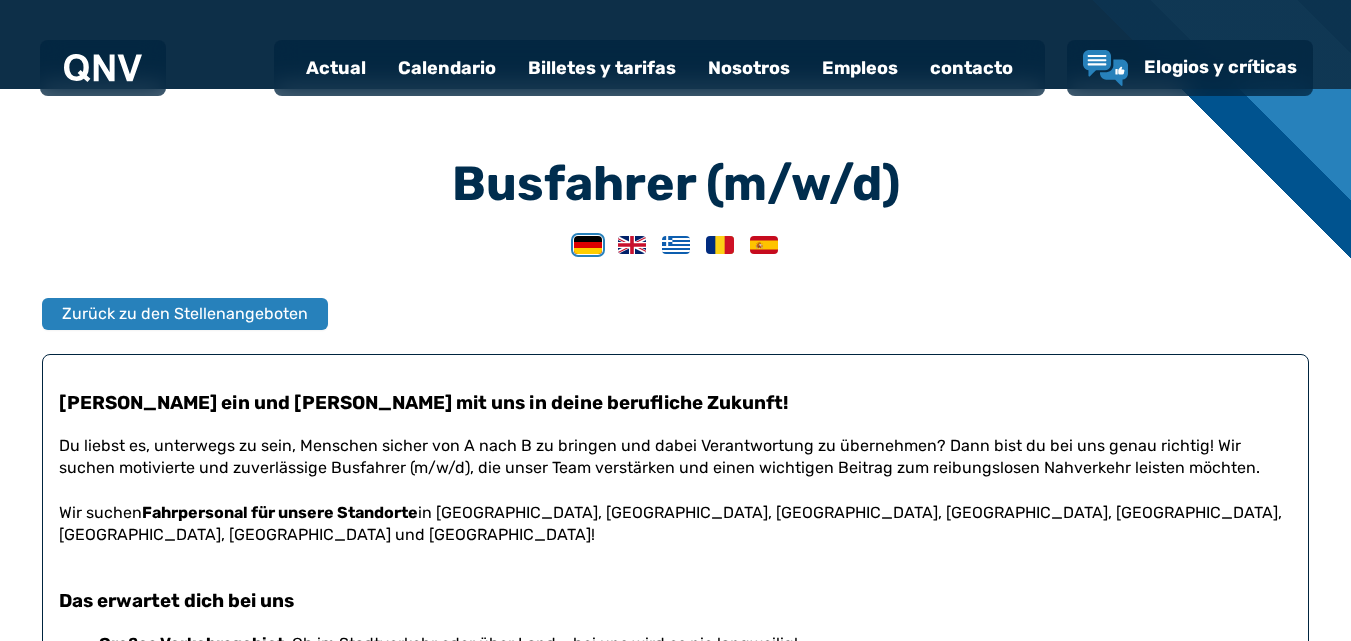 scroll, scrollTop: 345, scrollLeft: 0, axis: vertical 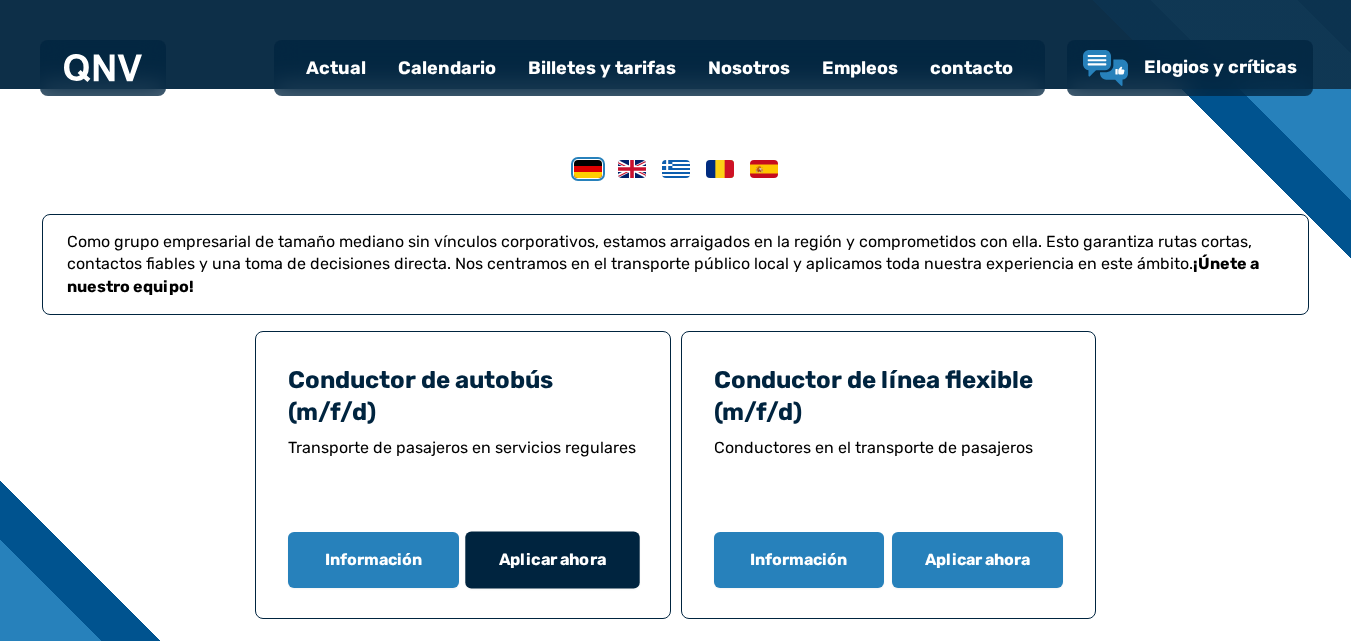 click on "Aplicar ahora" at bounding box center (552, 559) 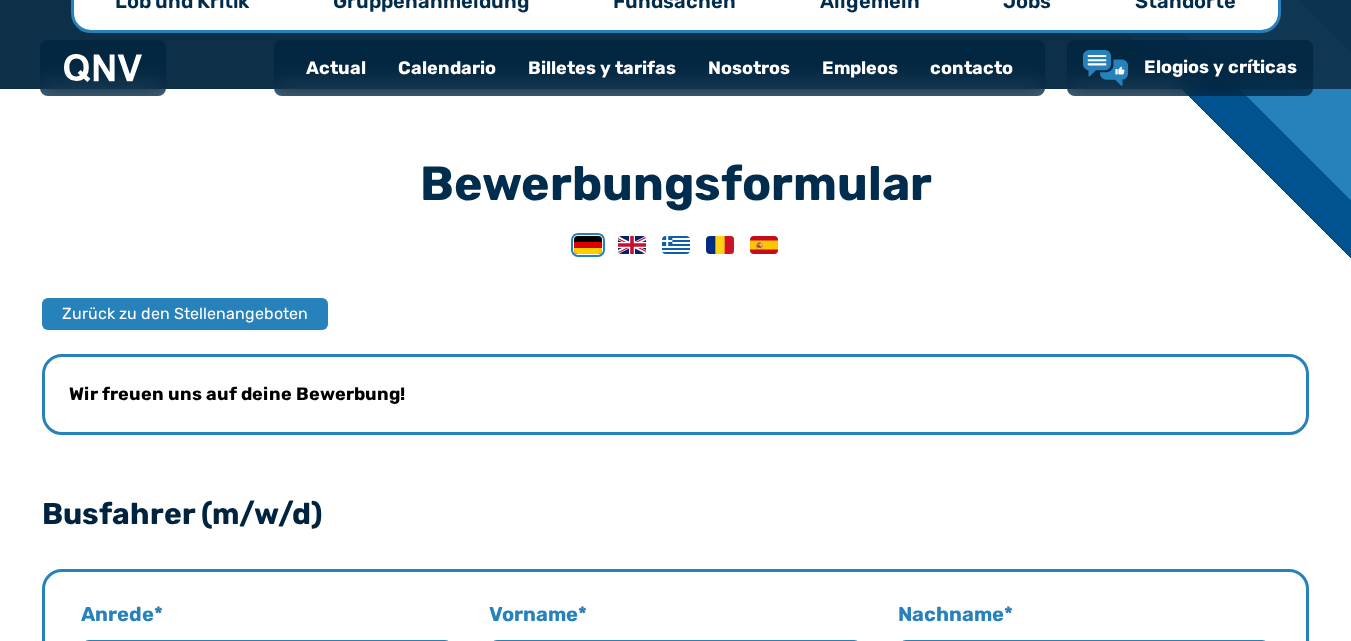 scroll, scrollTop: 345, scrollLeft: 0, axis: vertical 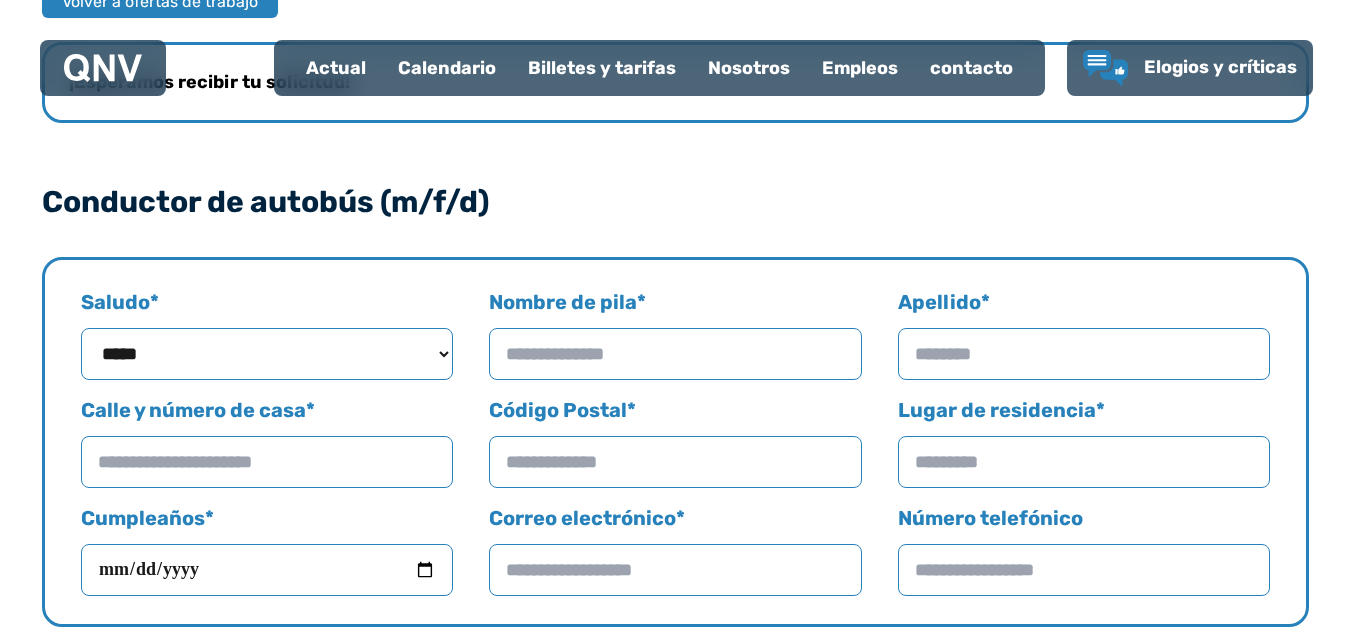 click on "**********" at bounding box center [267, 354] 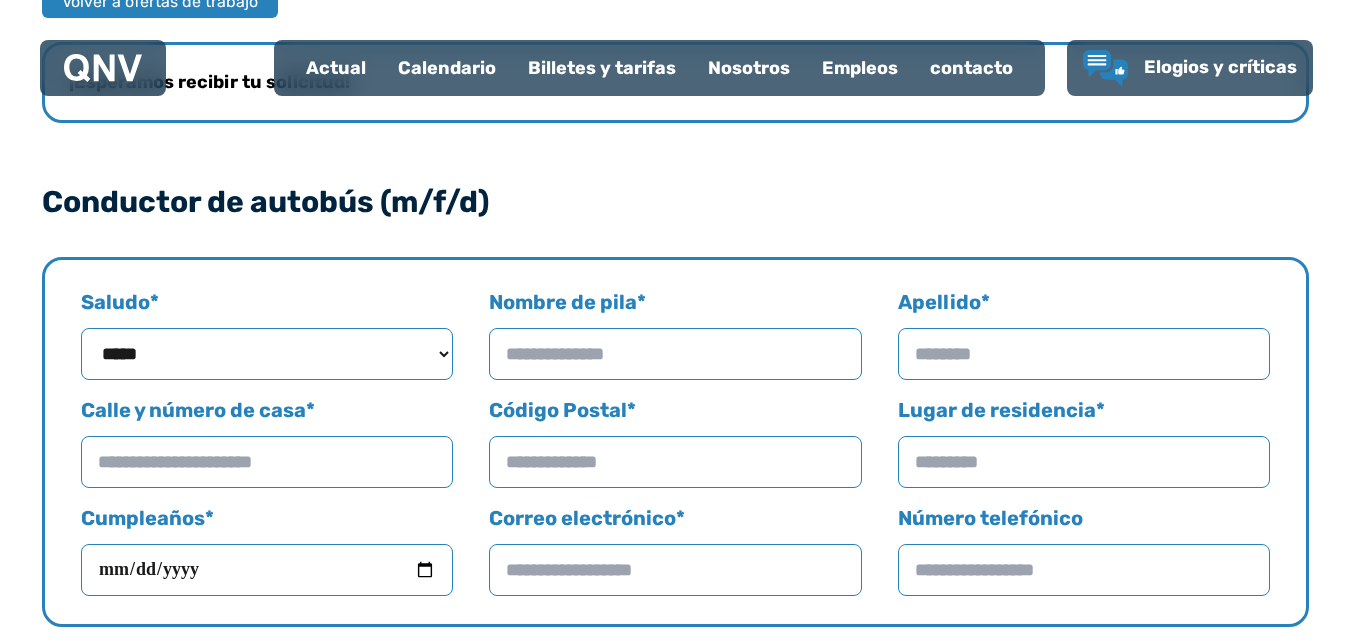 select on "***" 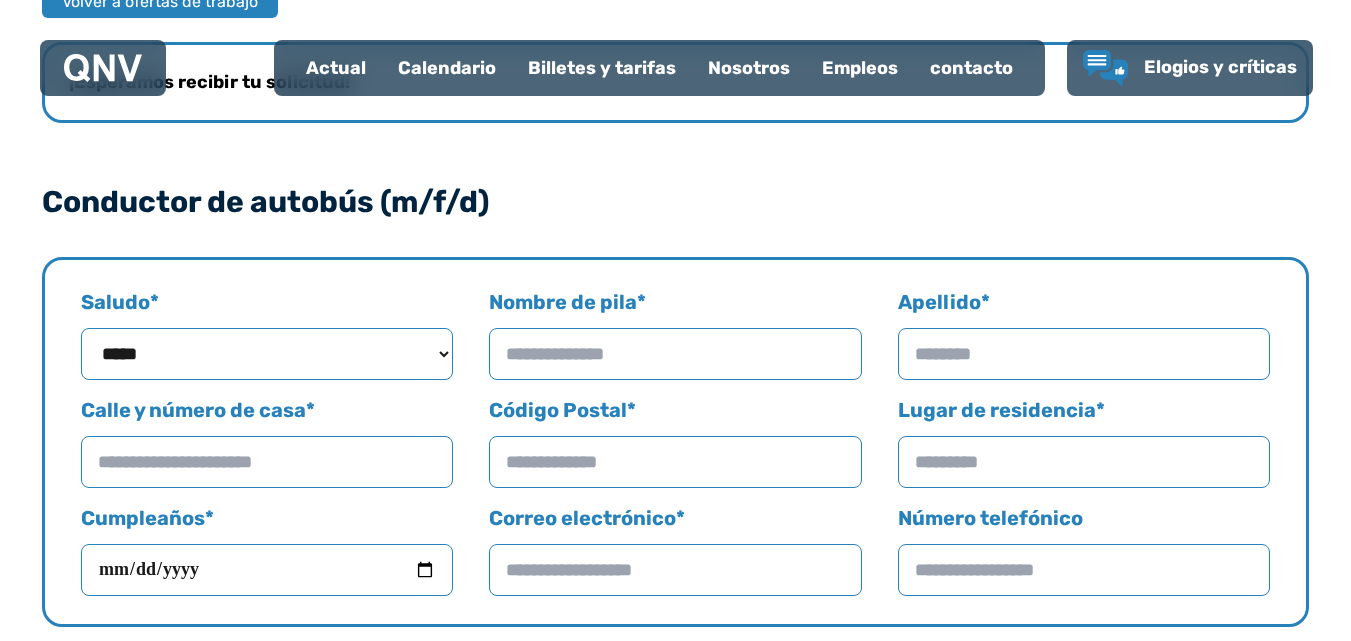 click on "**********" at bounding box center [267, 354] 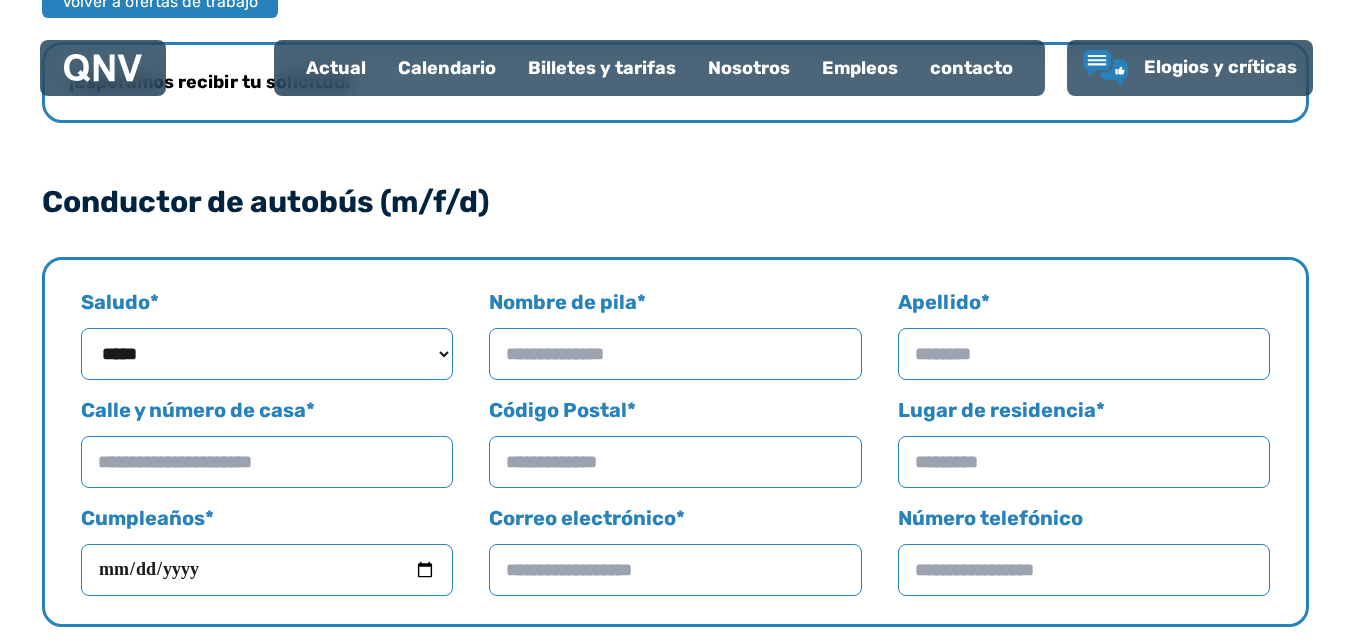 click on "**********" at bounding box center (267, 354) 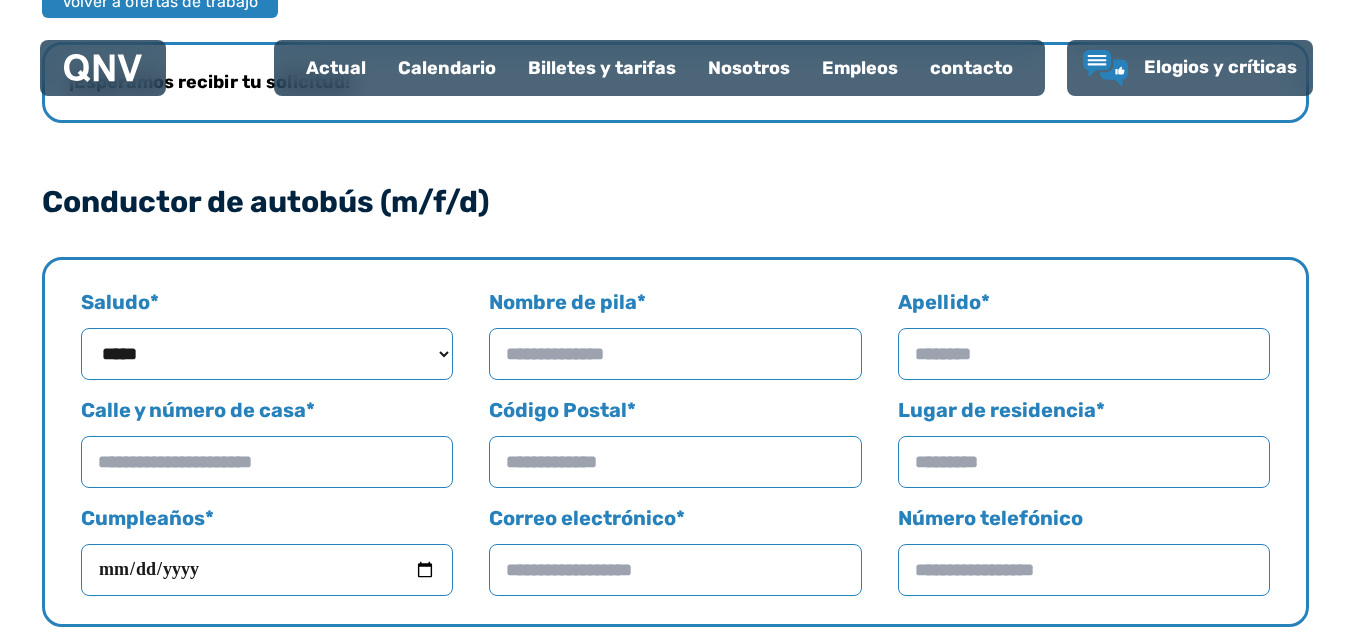 click on "Nombre de pila   *" at bounding box center (675, 354) 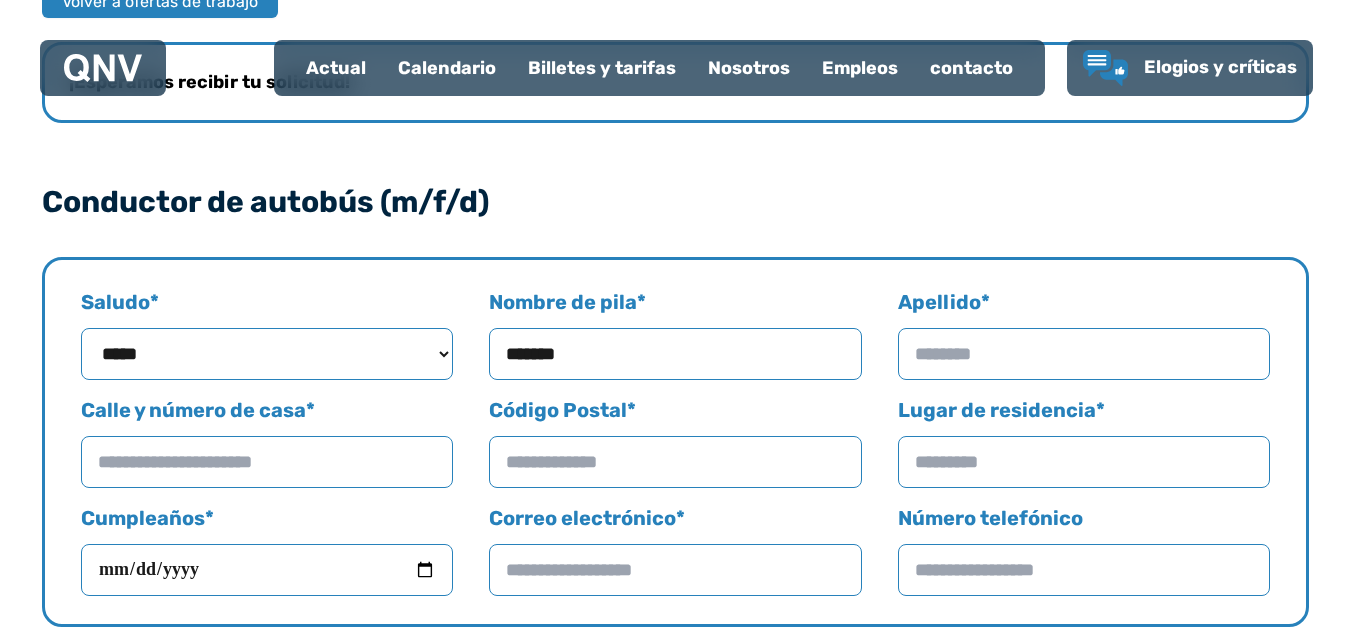 click on "Apellido   *" at bounding box center [1084, 354] 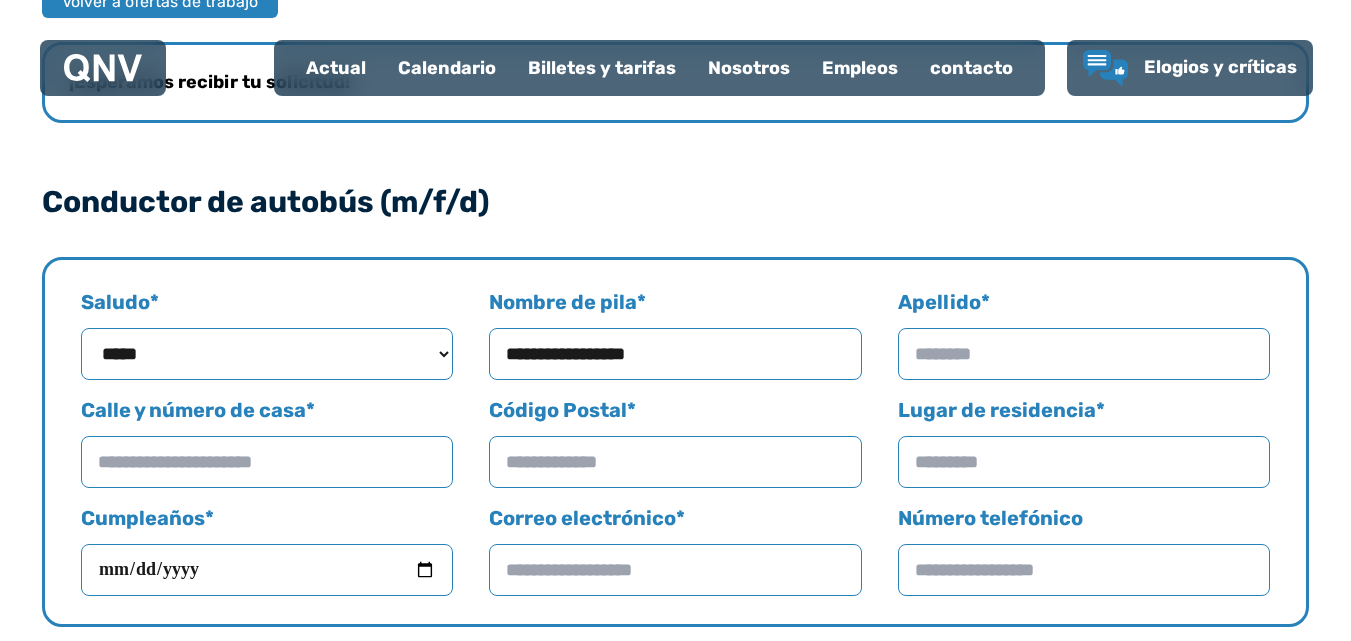 type on "**********" 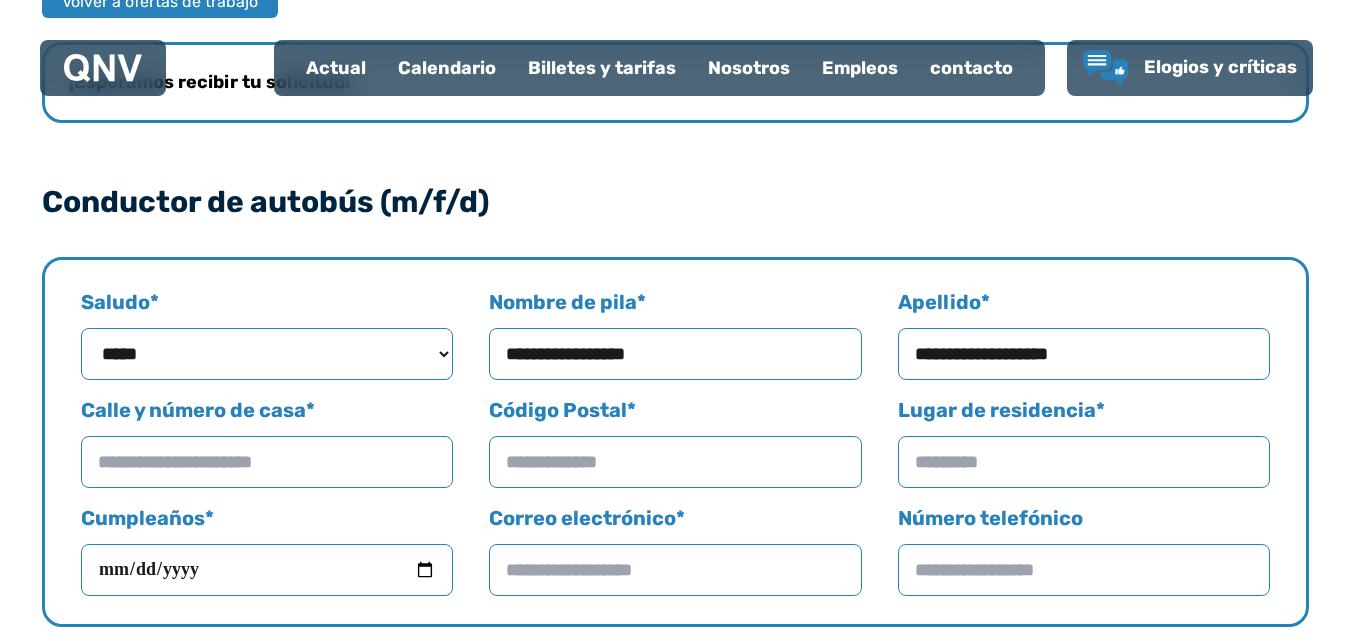 type on "**********" 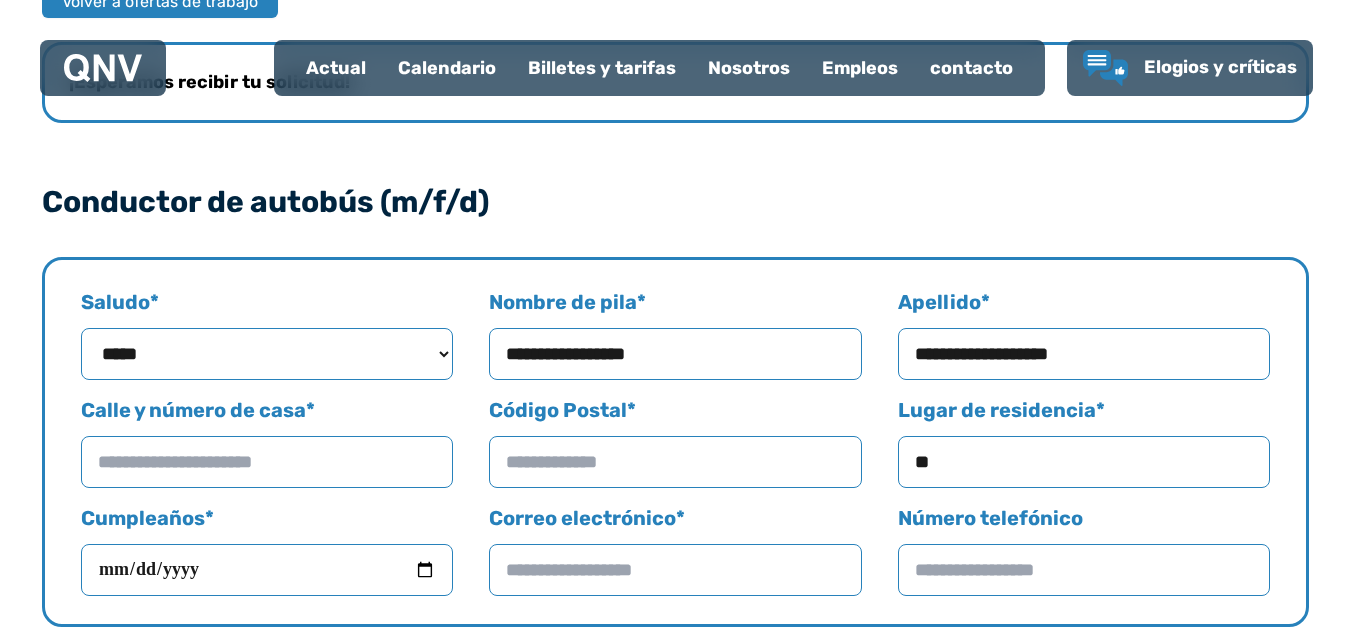 type on "*" 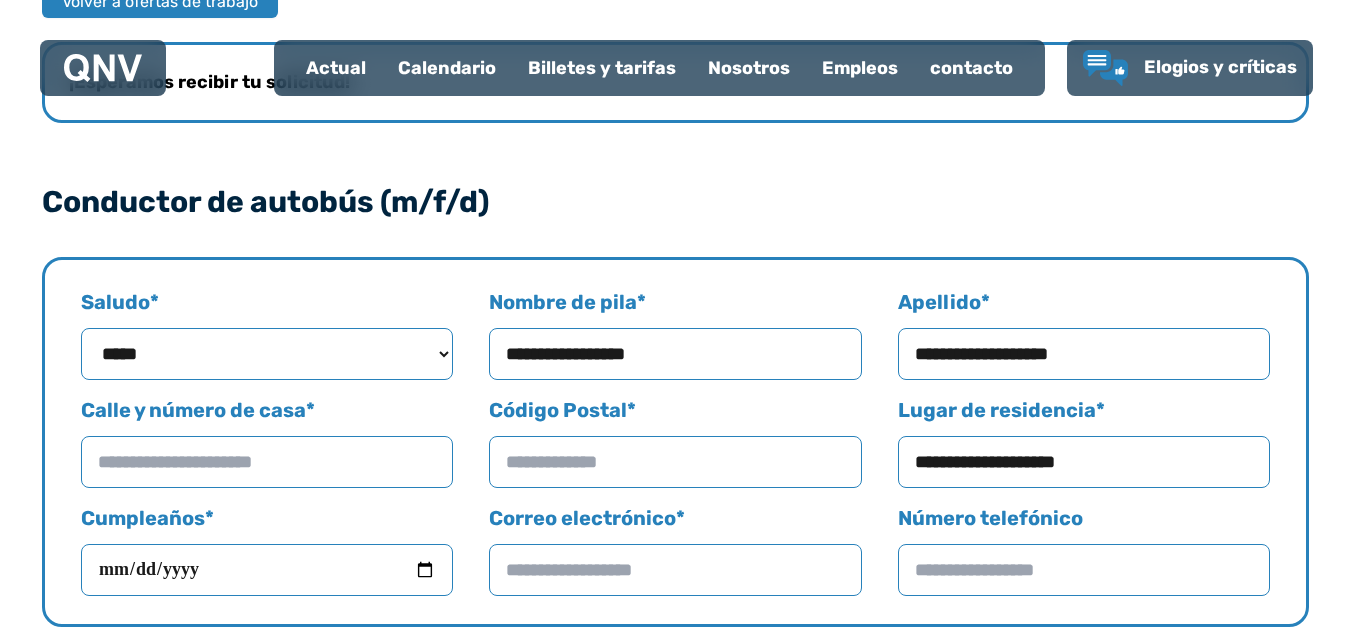 type on "**********" 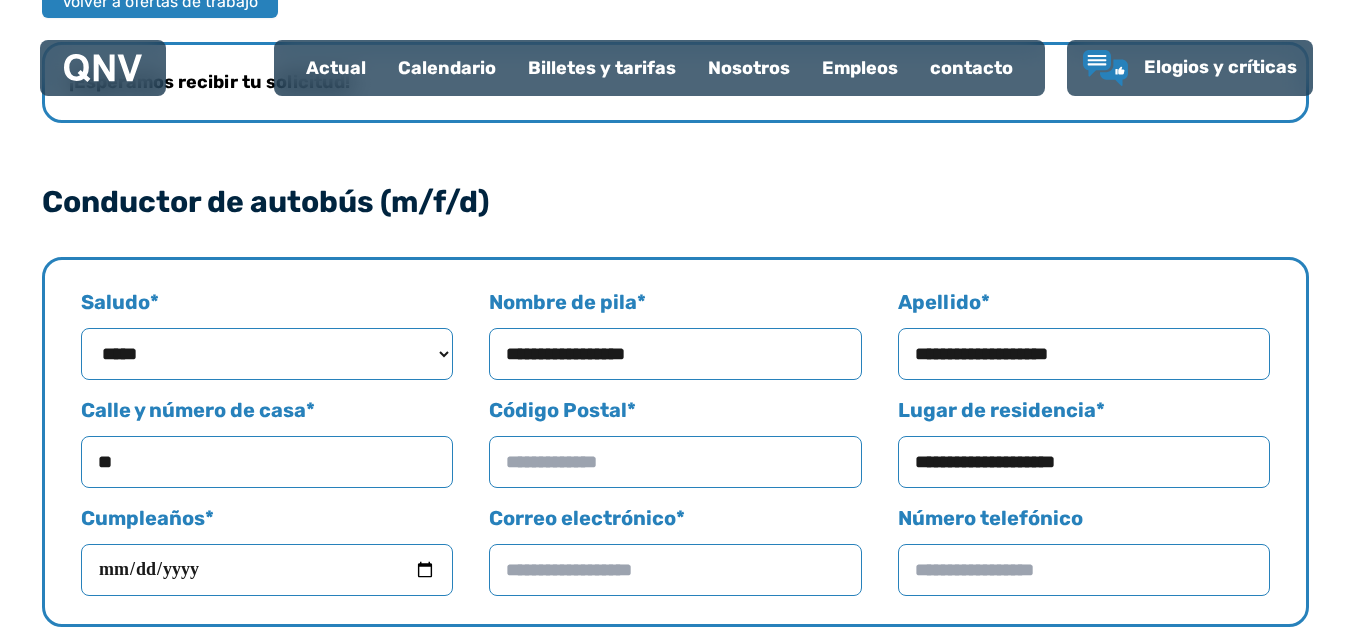 type on "**" 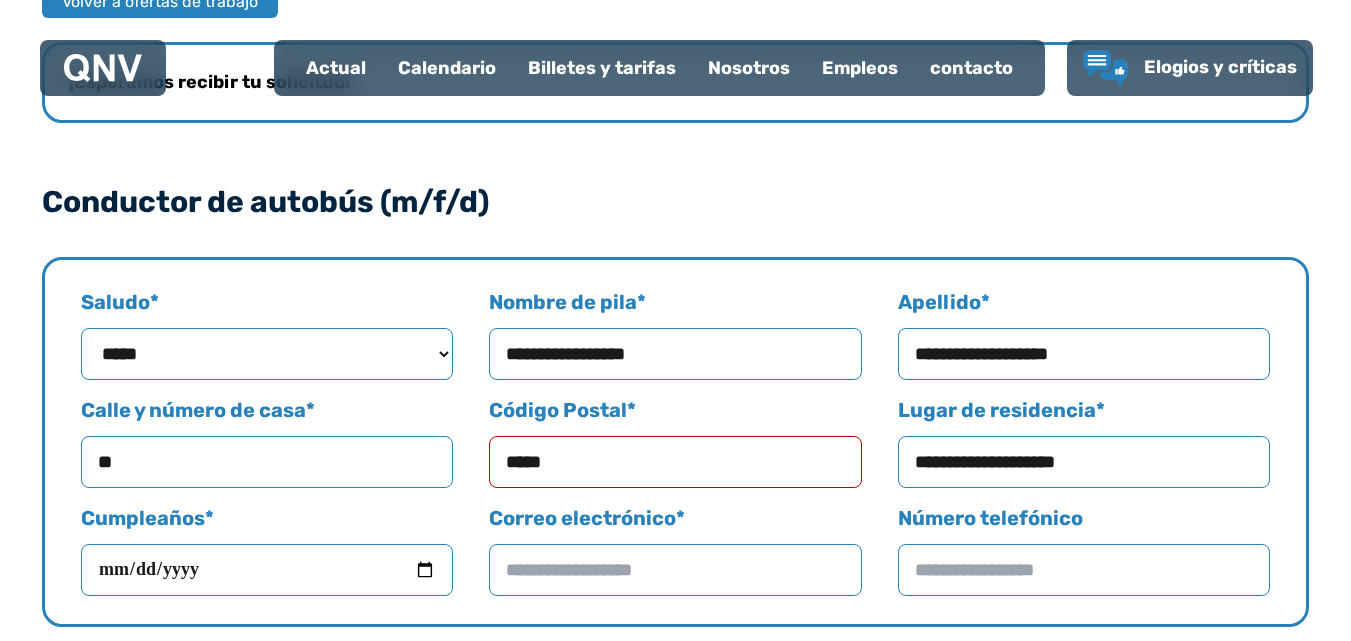 type on "*****" 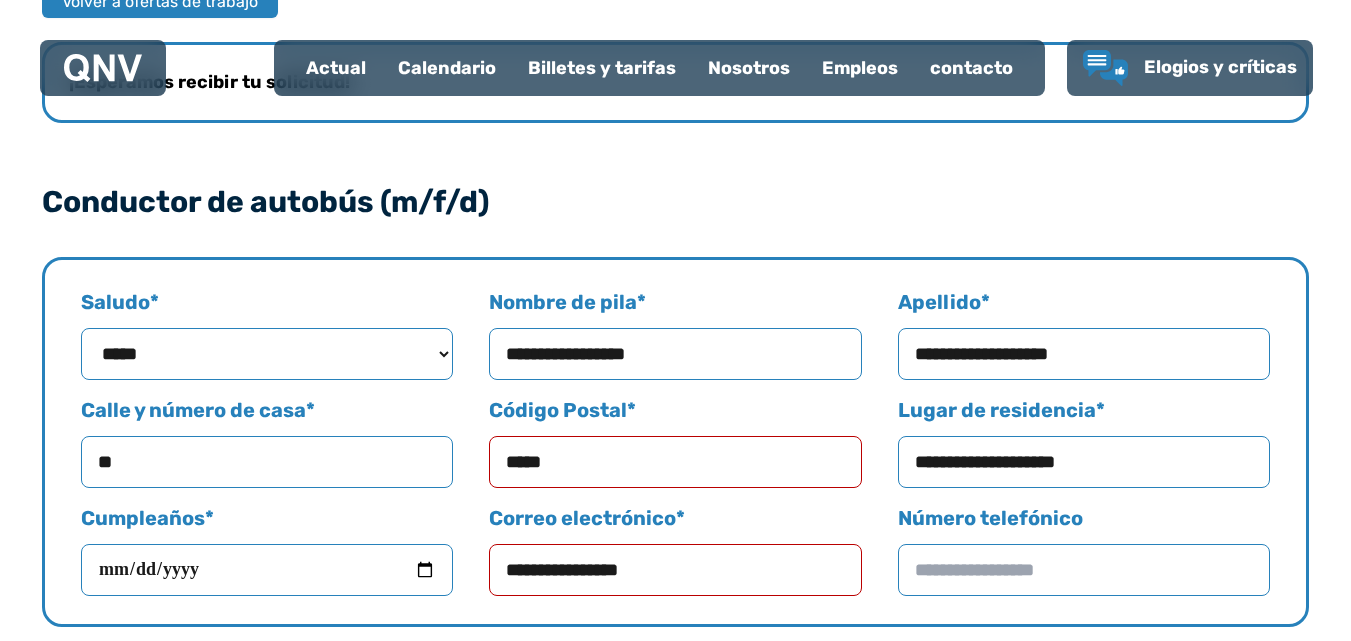 click on "Número telefónico" at bounding box center (1084, 570) 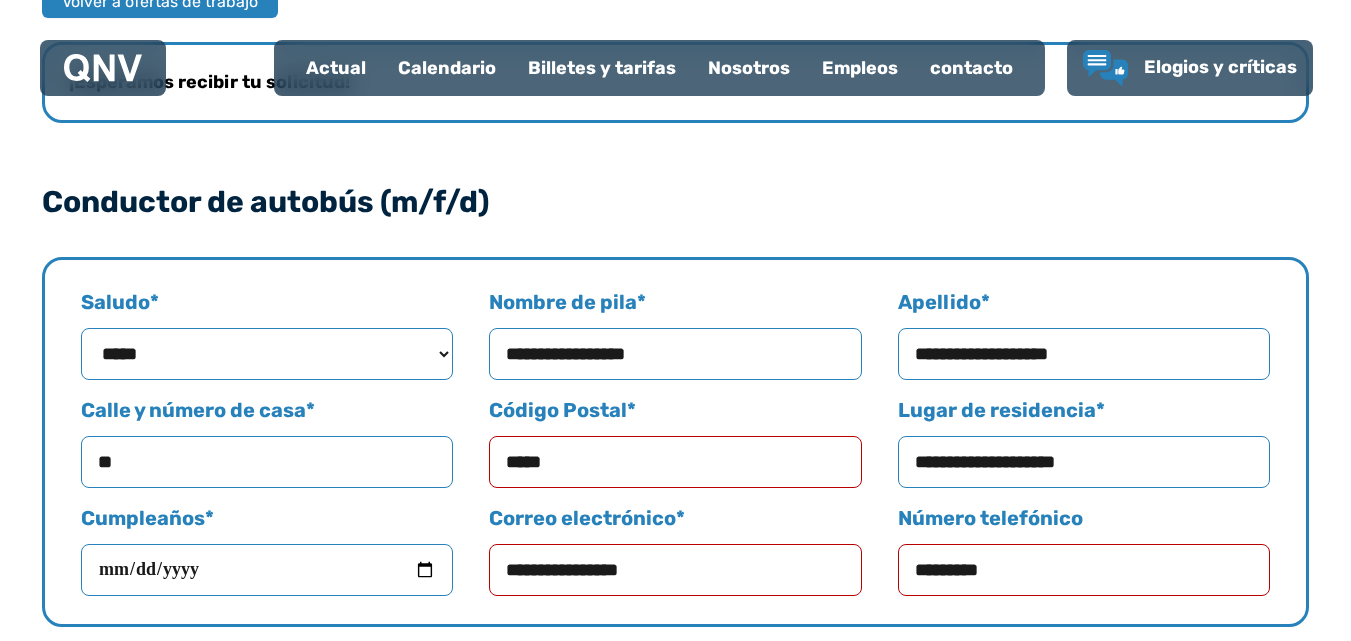 click on "*********" at bounding box center [1084, 570] 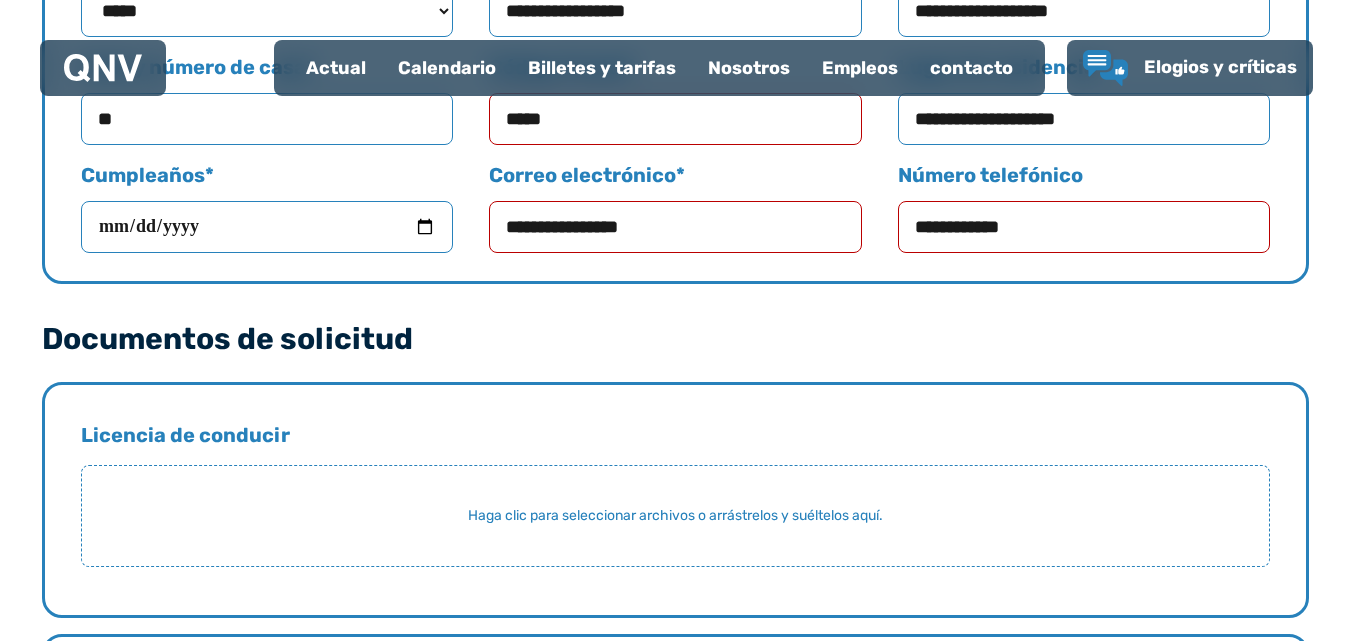 scroll, scrollTop: 1154, scrollLeft: 0, axis: vertical 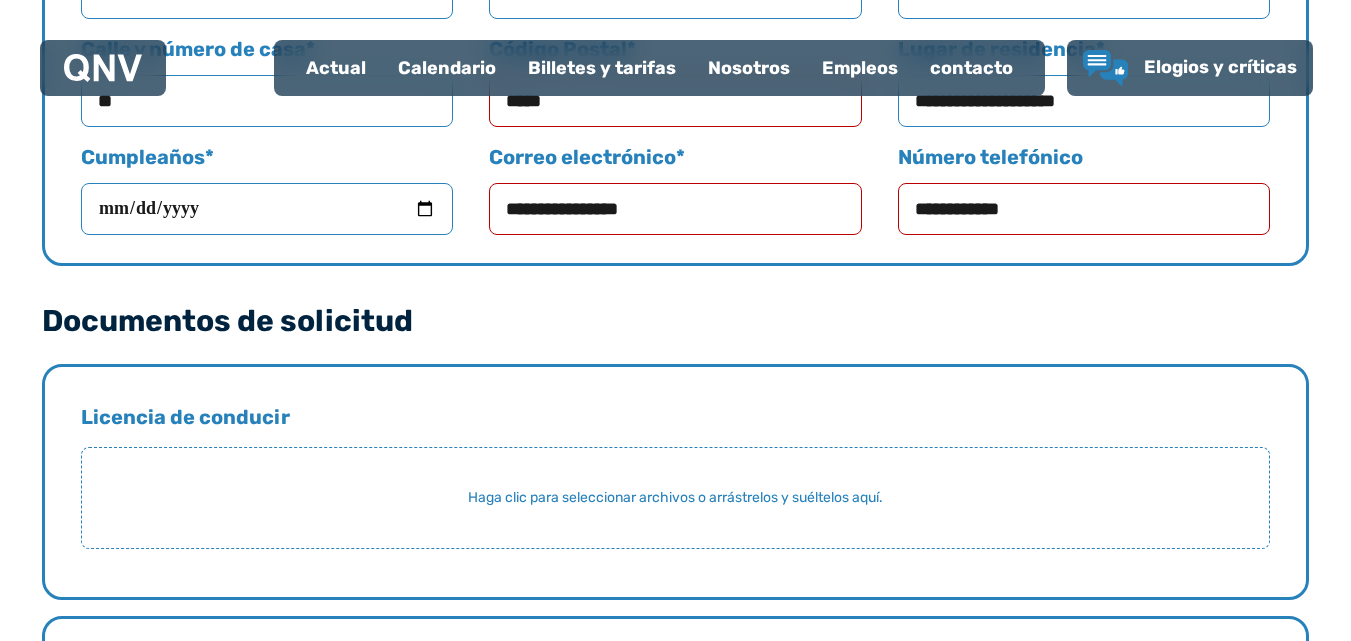 type on "**********" 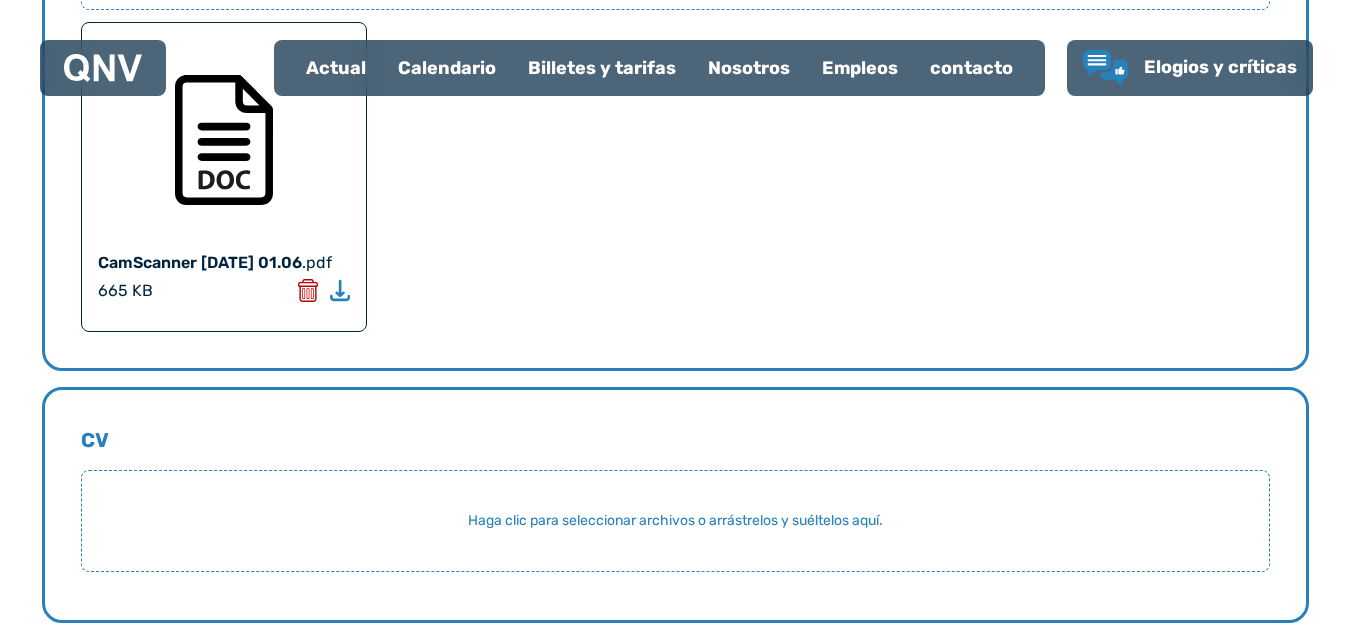 scroll, scrollTop: 1698, scrollLeft: 0, axis: vertical 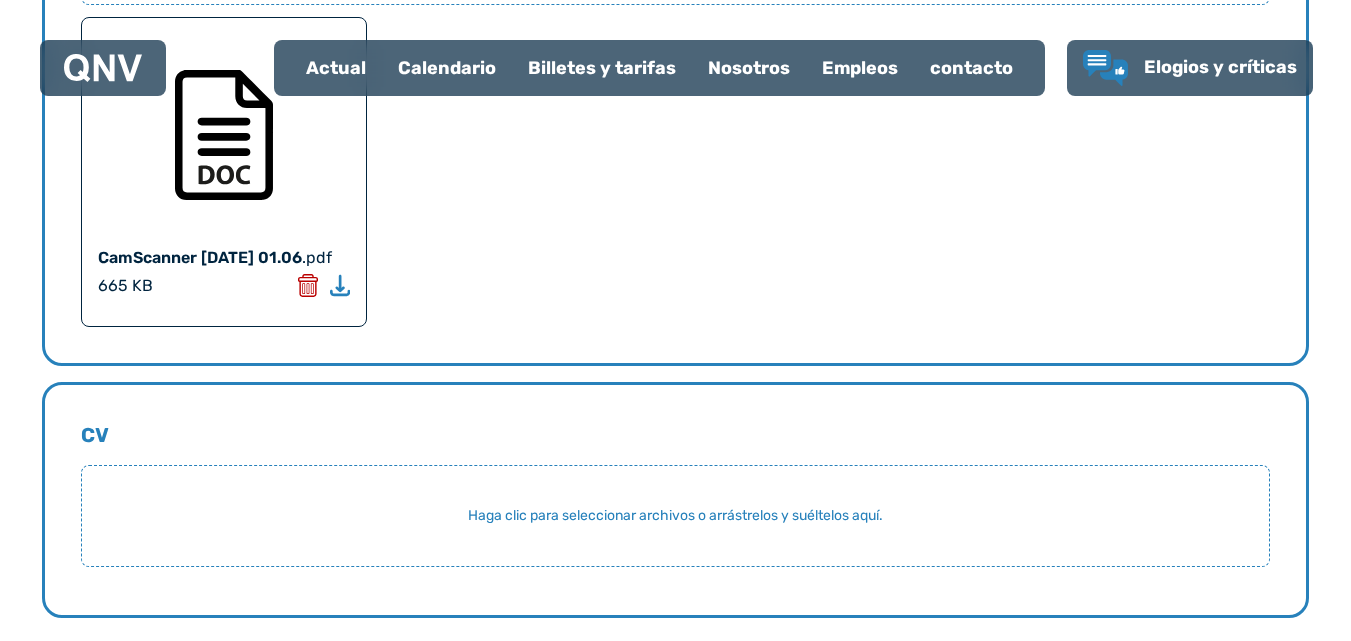 click on "Haga clic para seleccionar archivos o arrástrelos y suéltelos aquí." at bounding box center (675, 515) 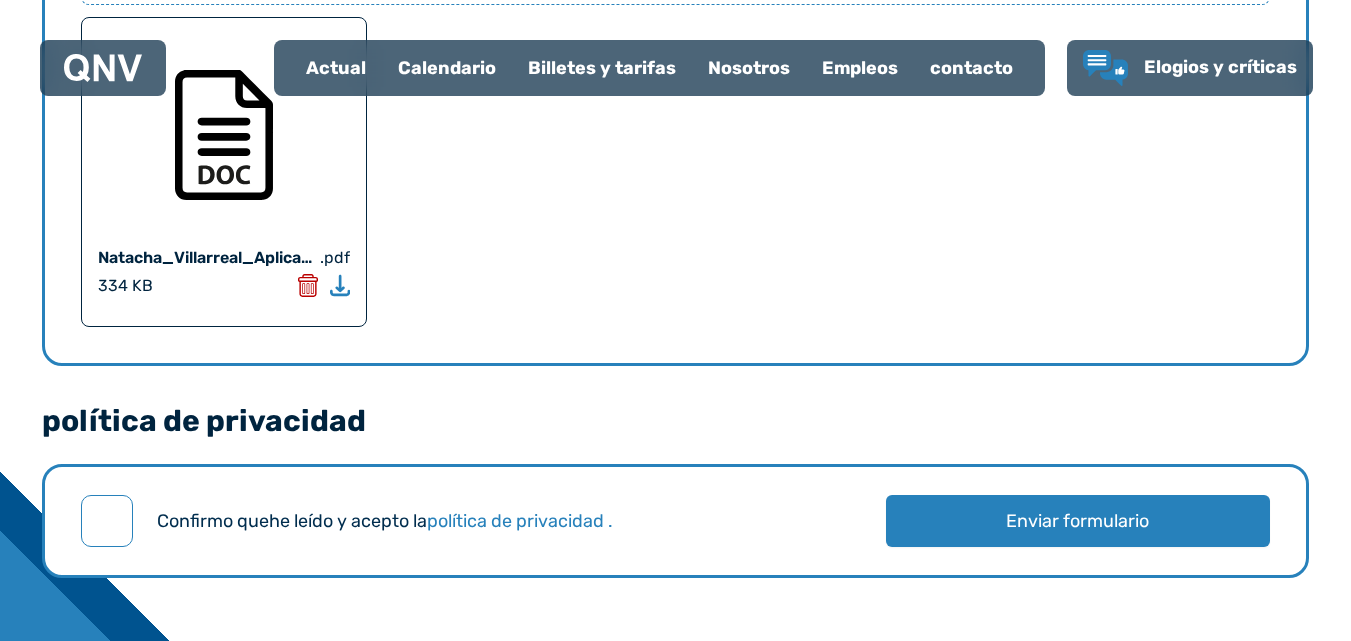 scroll, scrollTop: 2270, scrollLeft: 0, axis: vertical 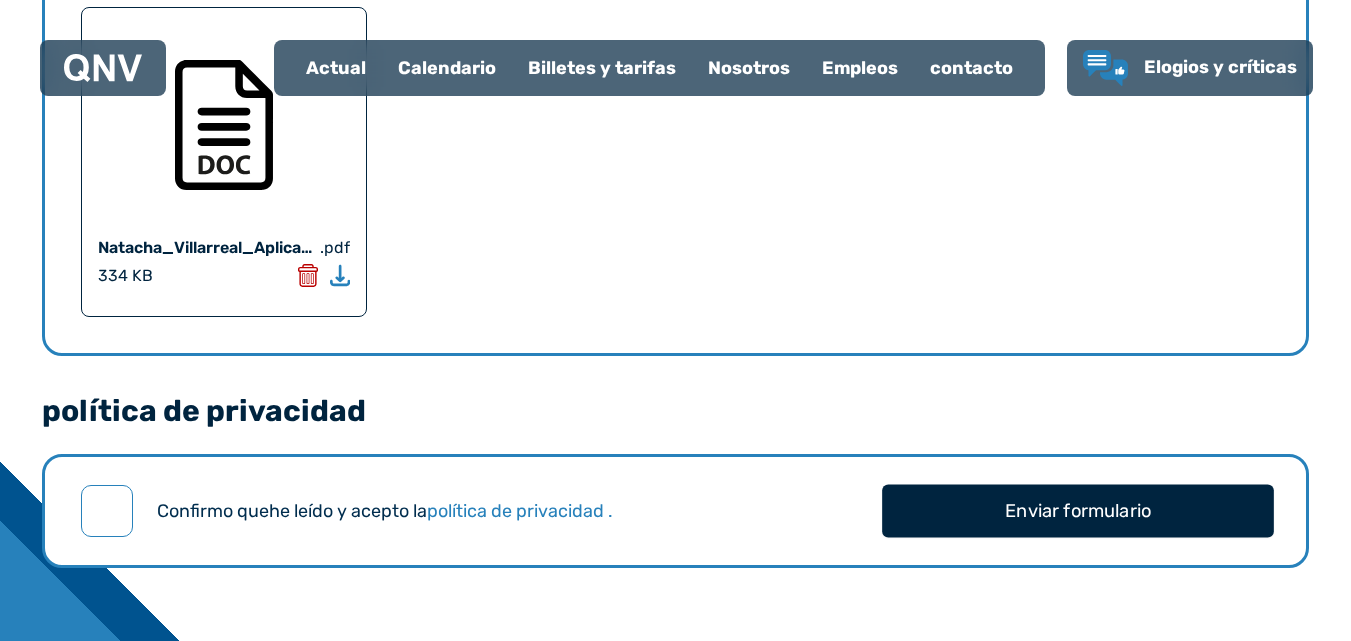 click on "Enviar formulario" at bounding box center [1078, 511] 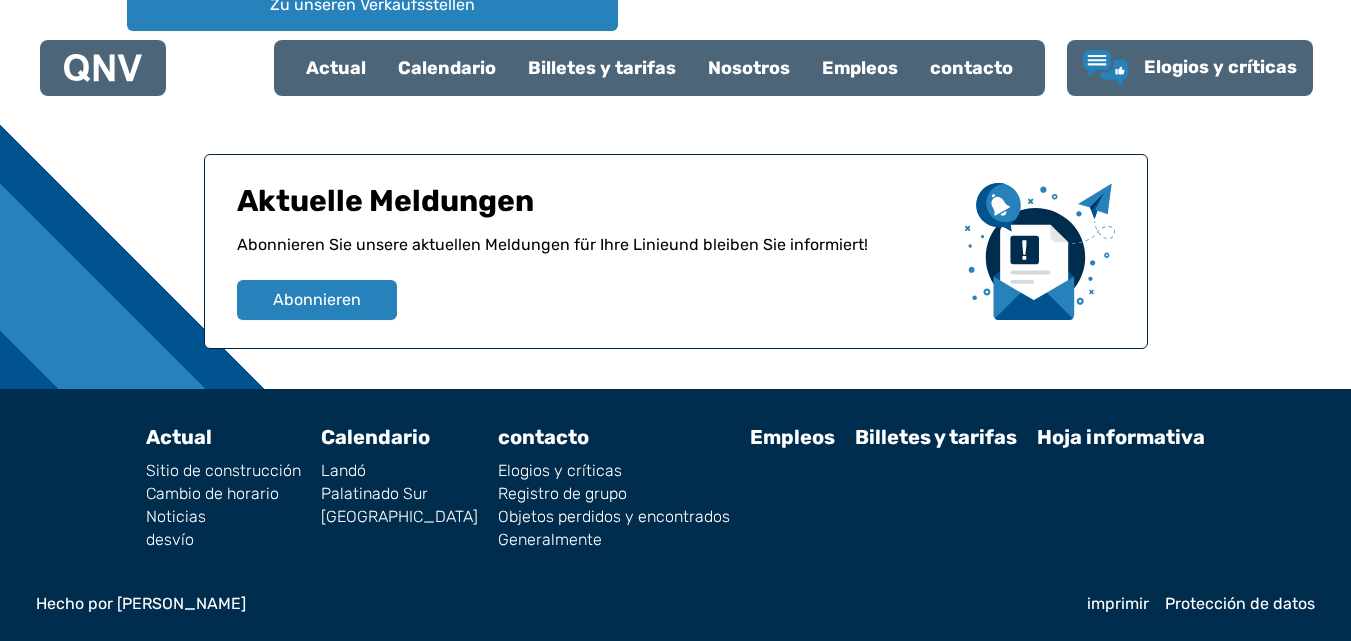 scroll, scrollTop: 54, scrollLeft: 0, axis: vertical 